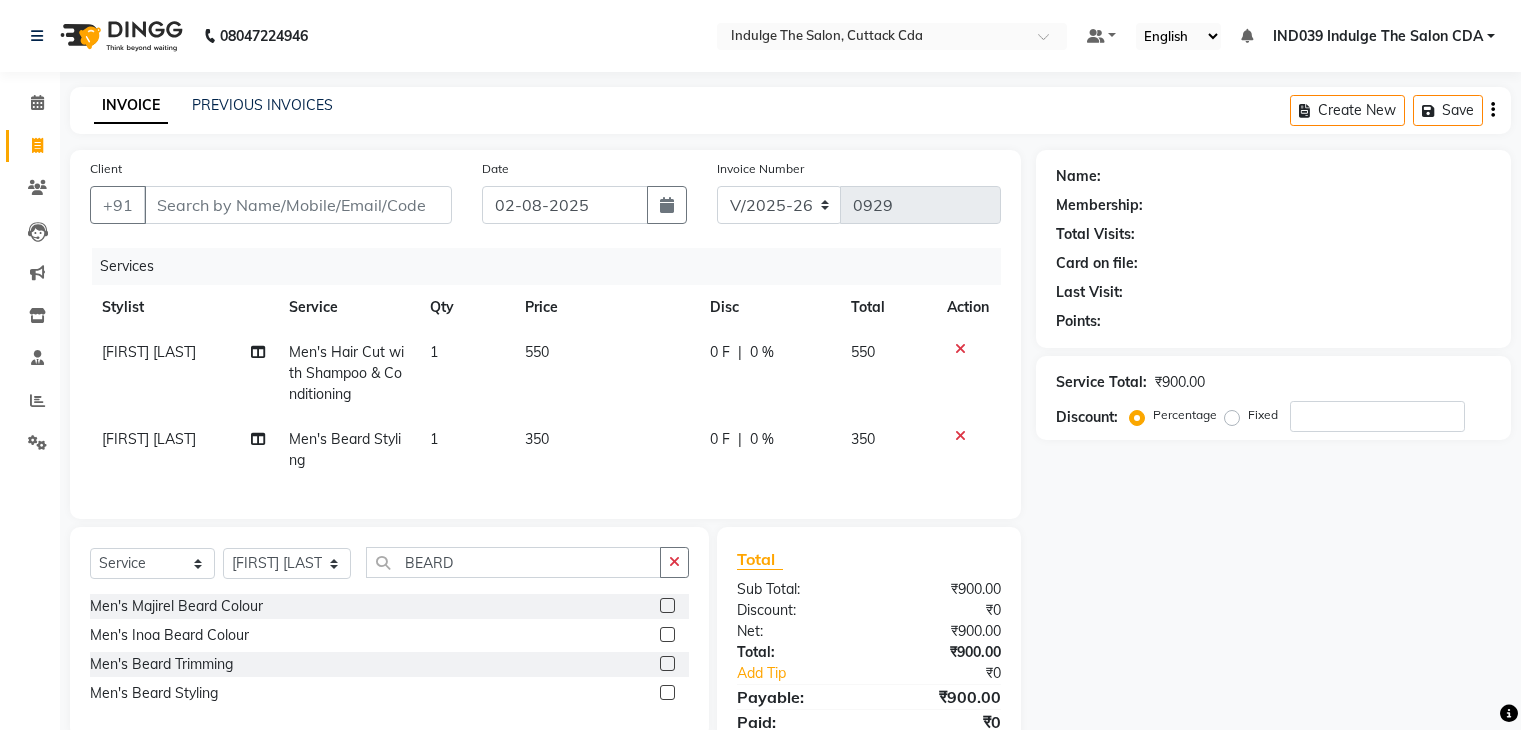 select on "7297" 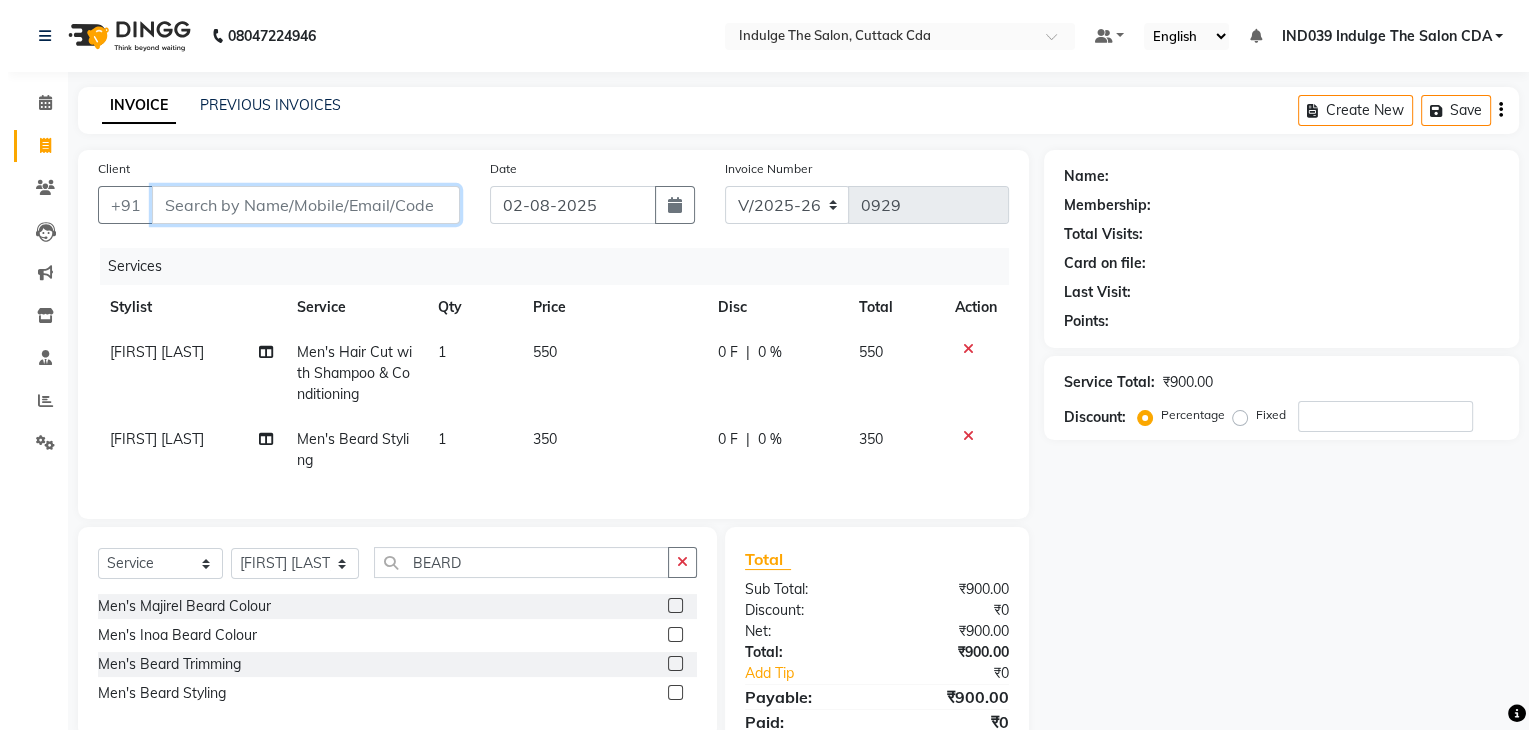 scroll, scrollTop: 0, scrollLeft: 0, axis: both 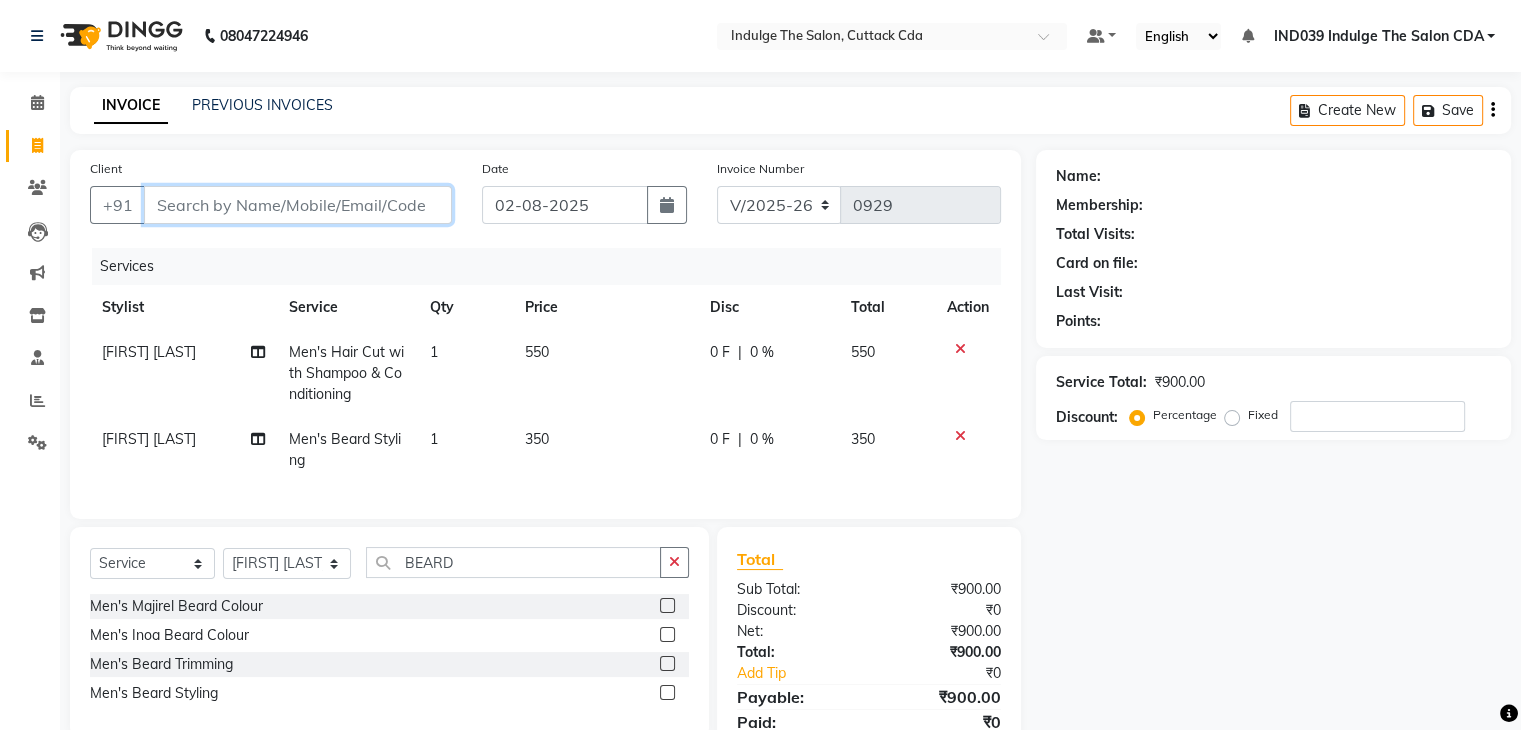 click on "Client" at bounding box center (298, 205) 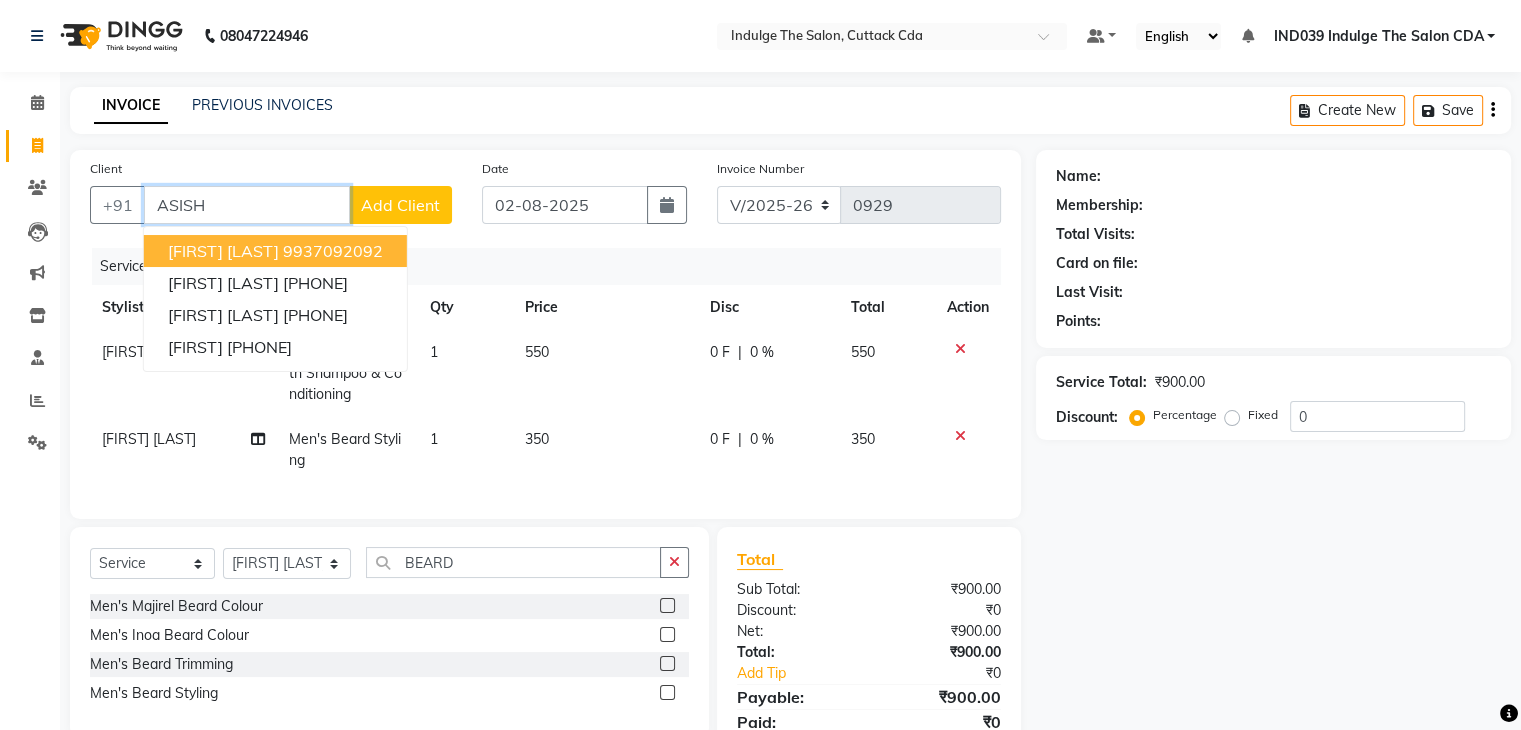 click on "[FIRST] [LAST]" at bounding box center (223, 251) 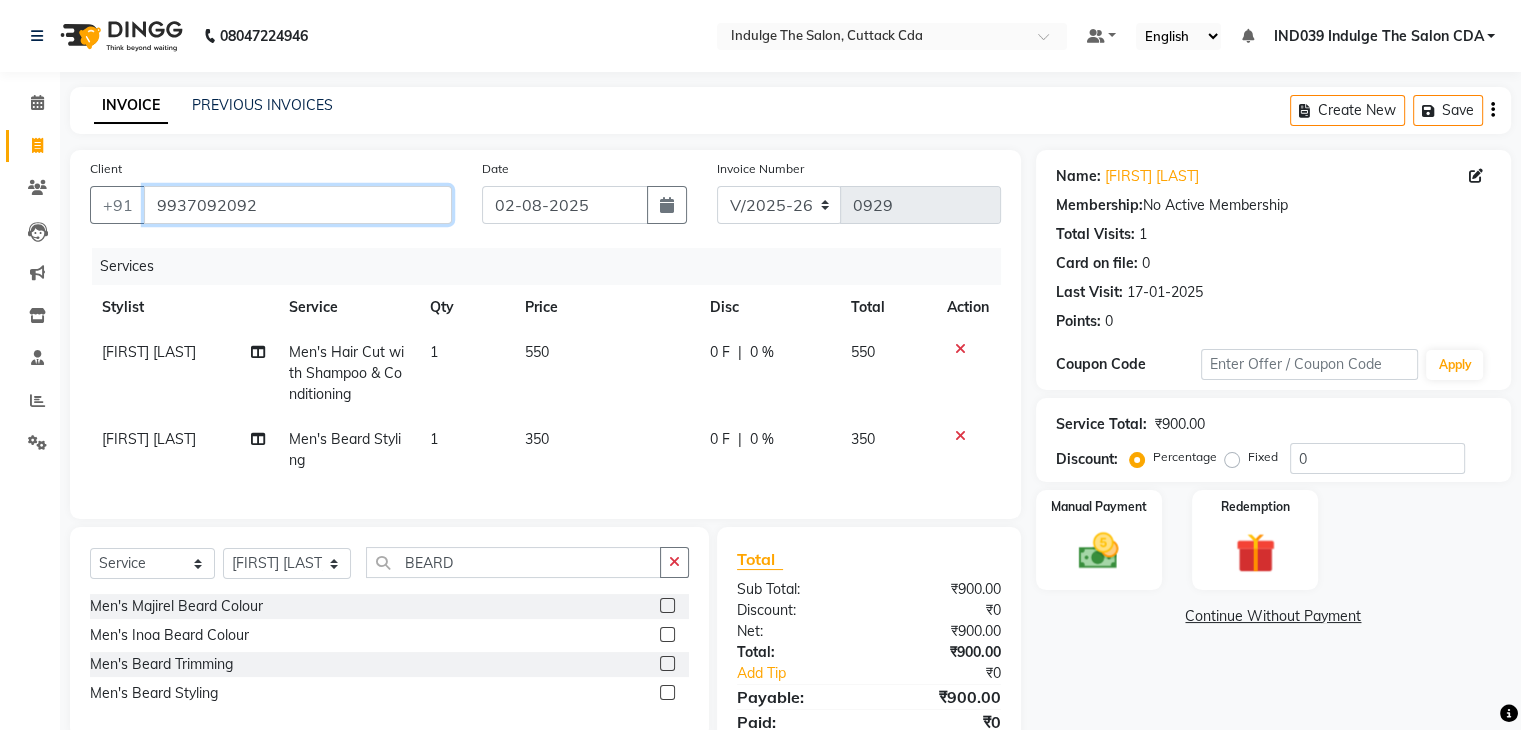 click on "9937092092" at bounding box center (298, 205) 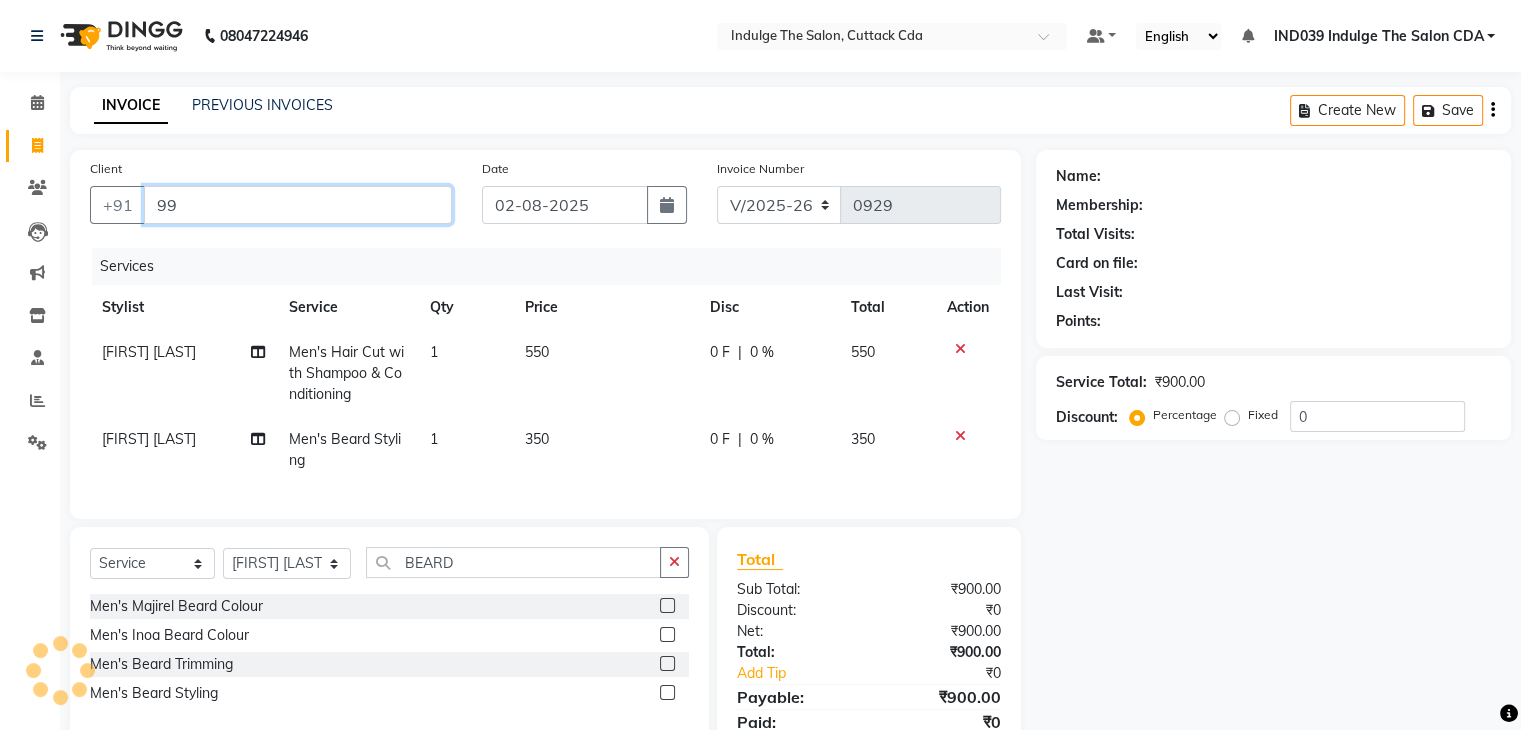 type on "9" 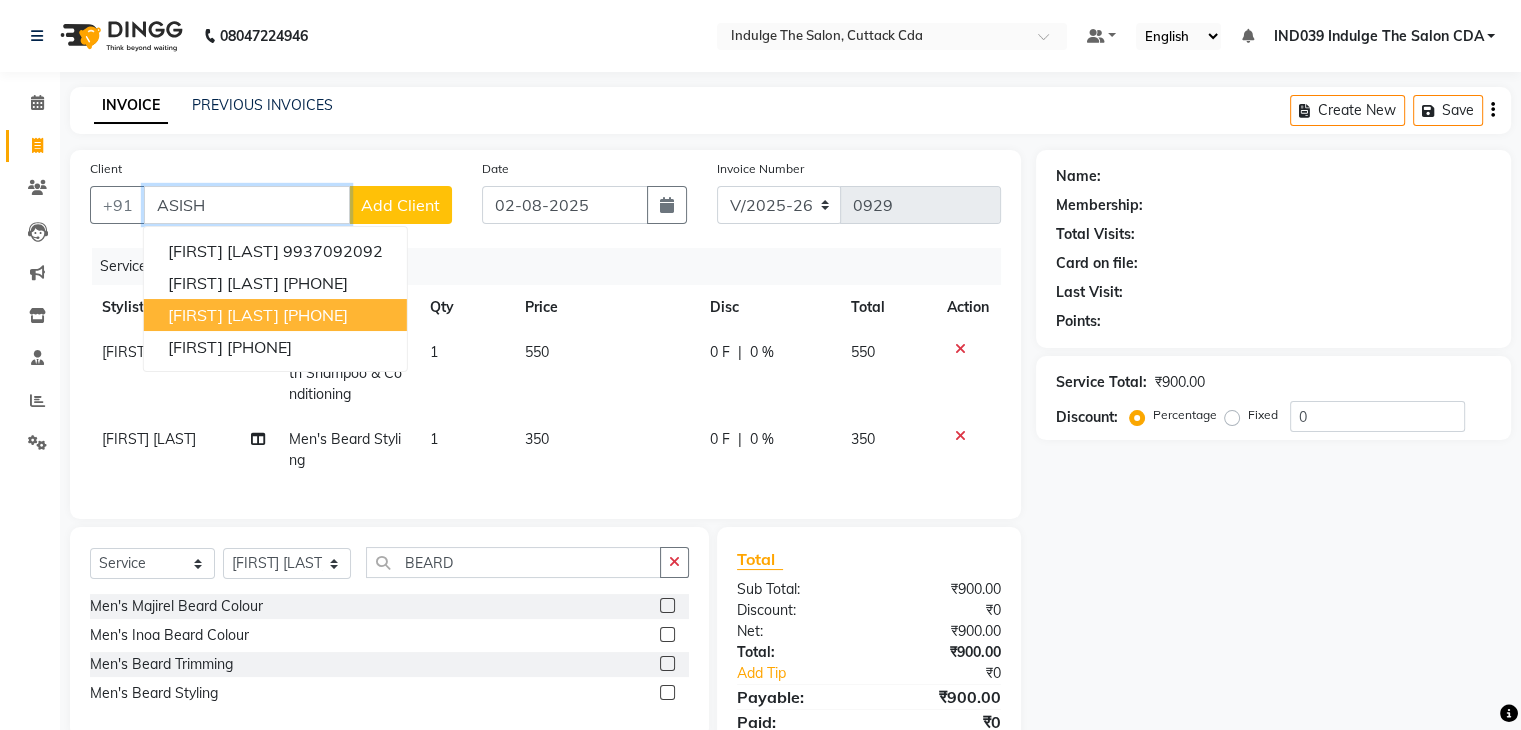 click on "[PHONE]" at bounding box center [315, 315] 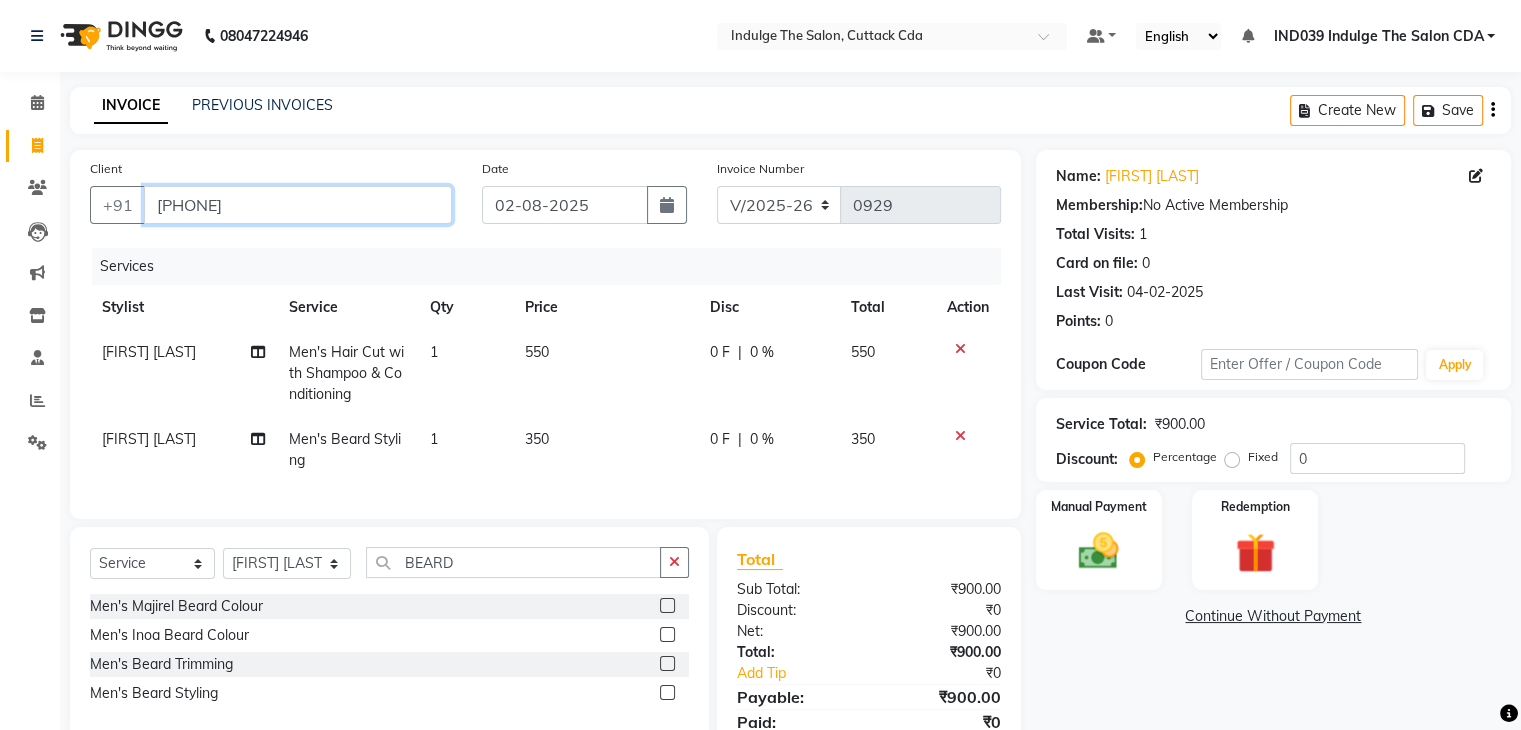 click on "[PHONE]" at bounding box center (298, 205) 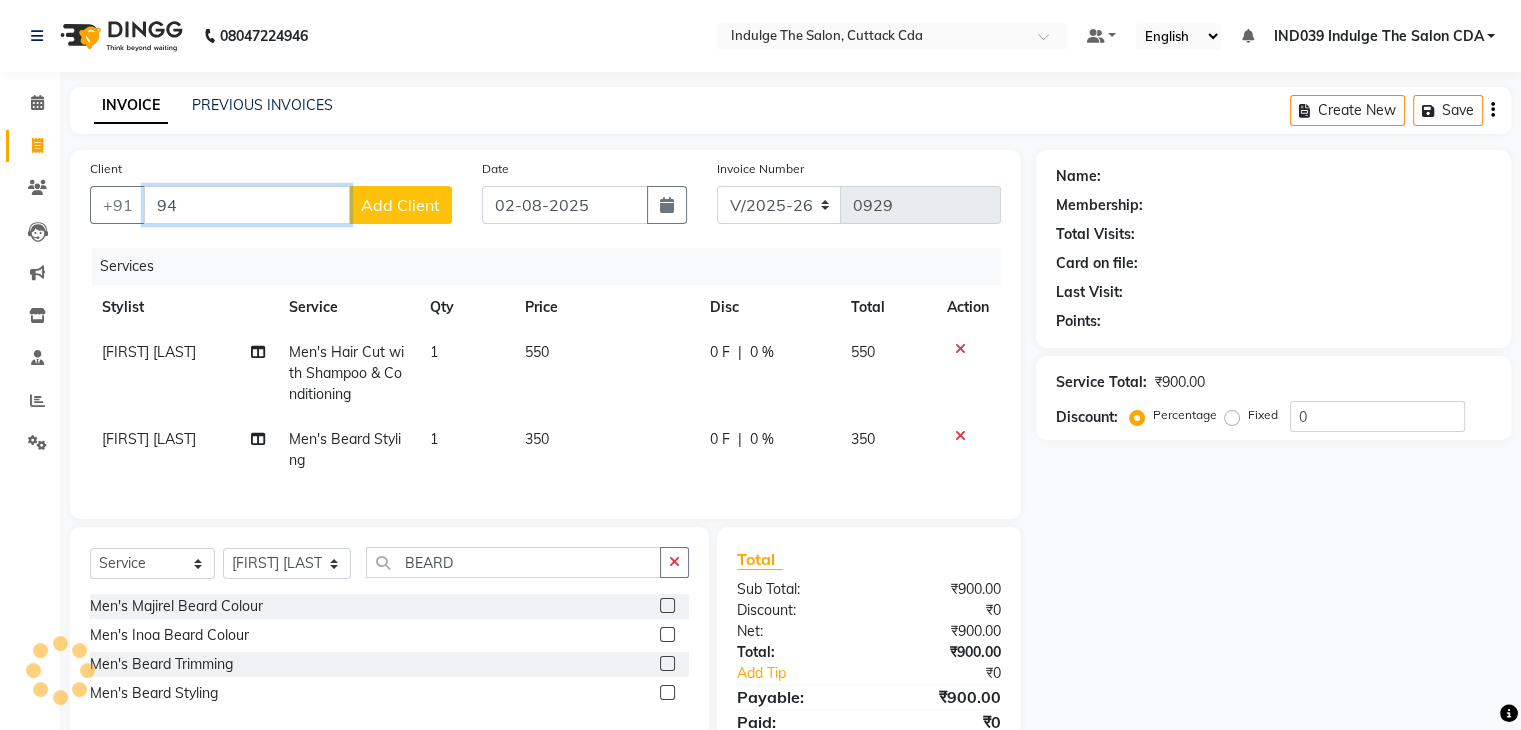 type on "9" 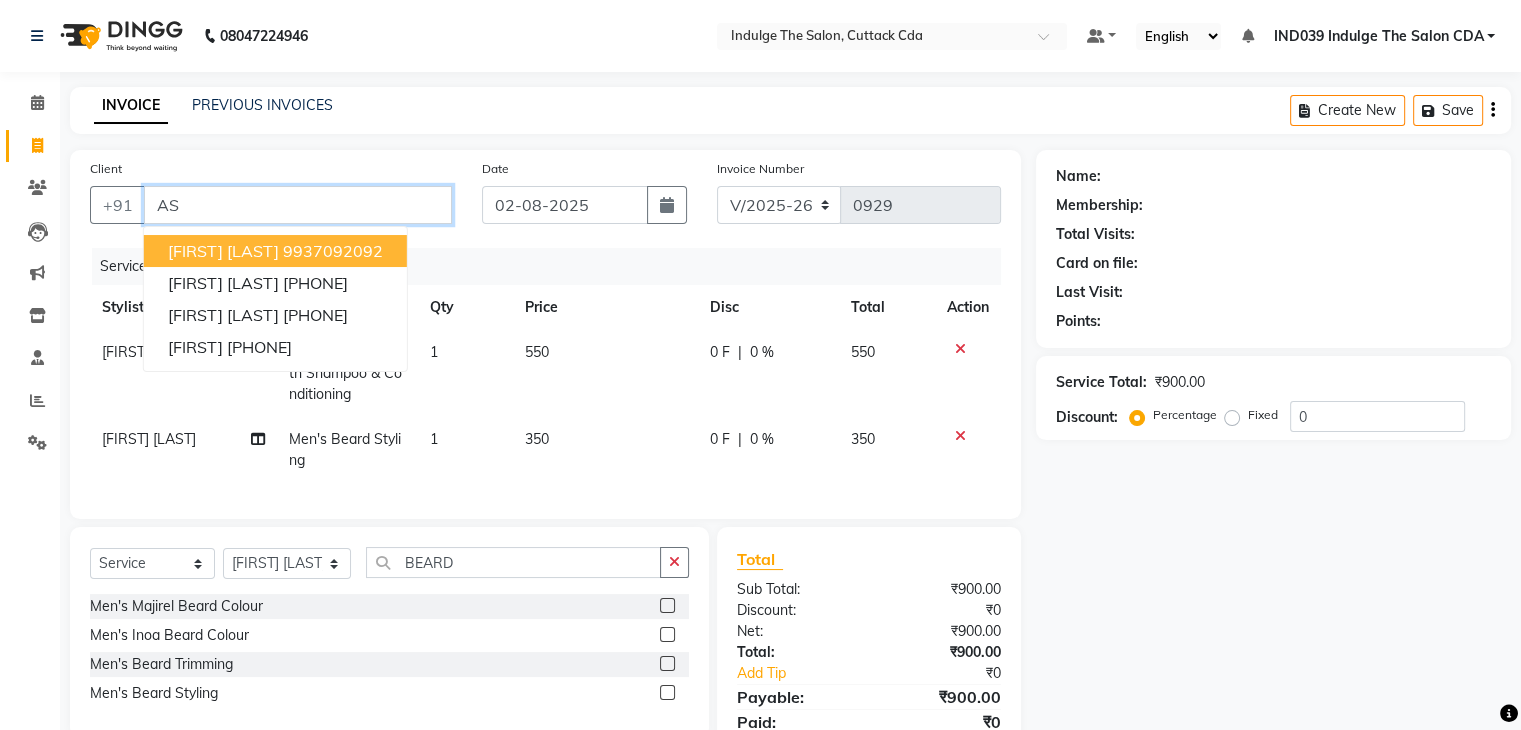 type on "A" 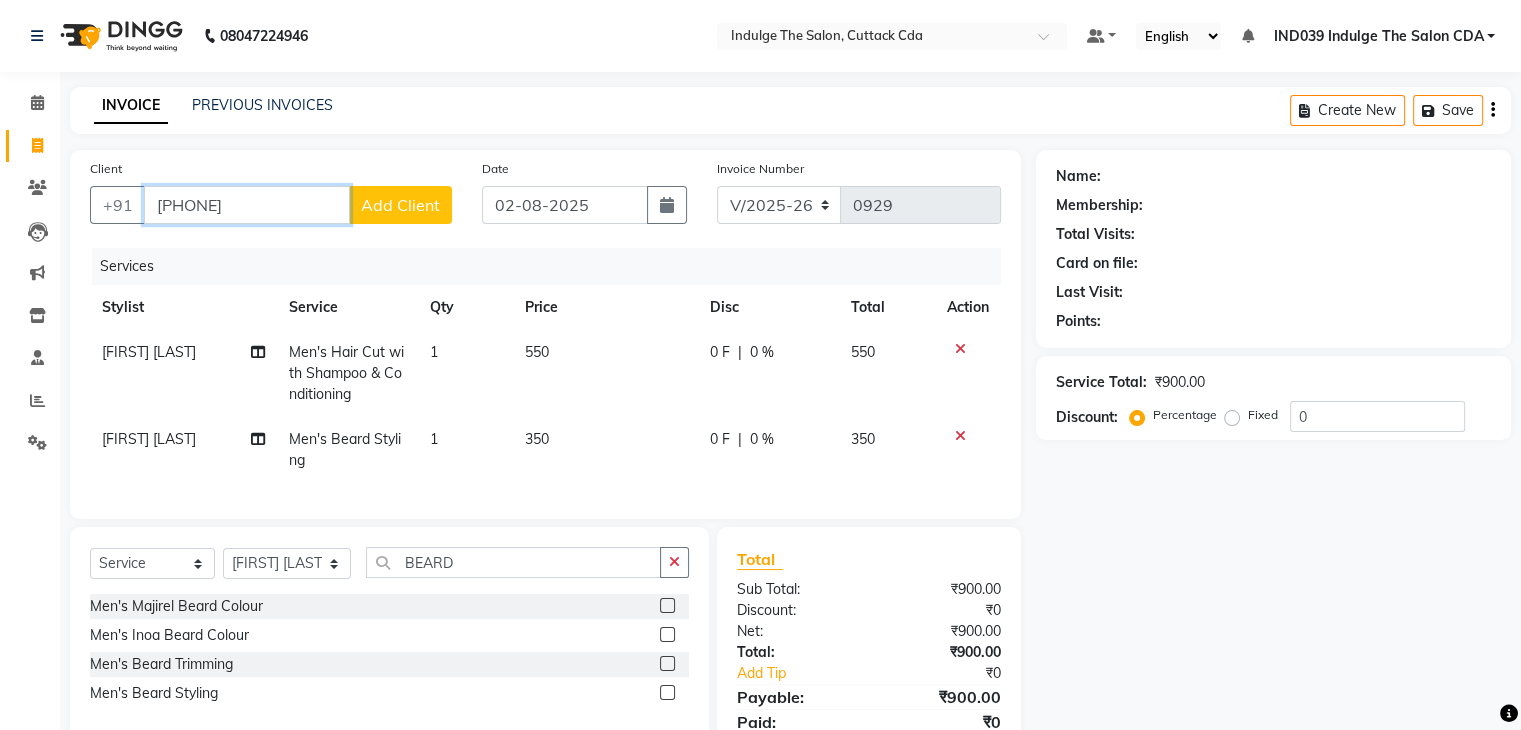type on "[PHONE]" 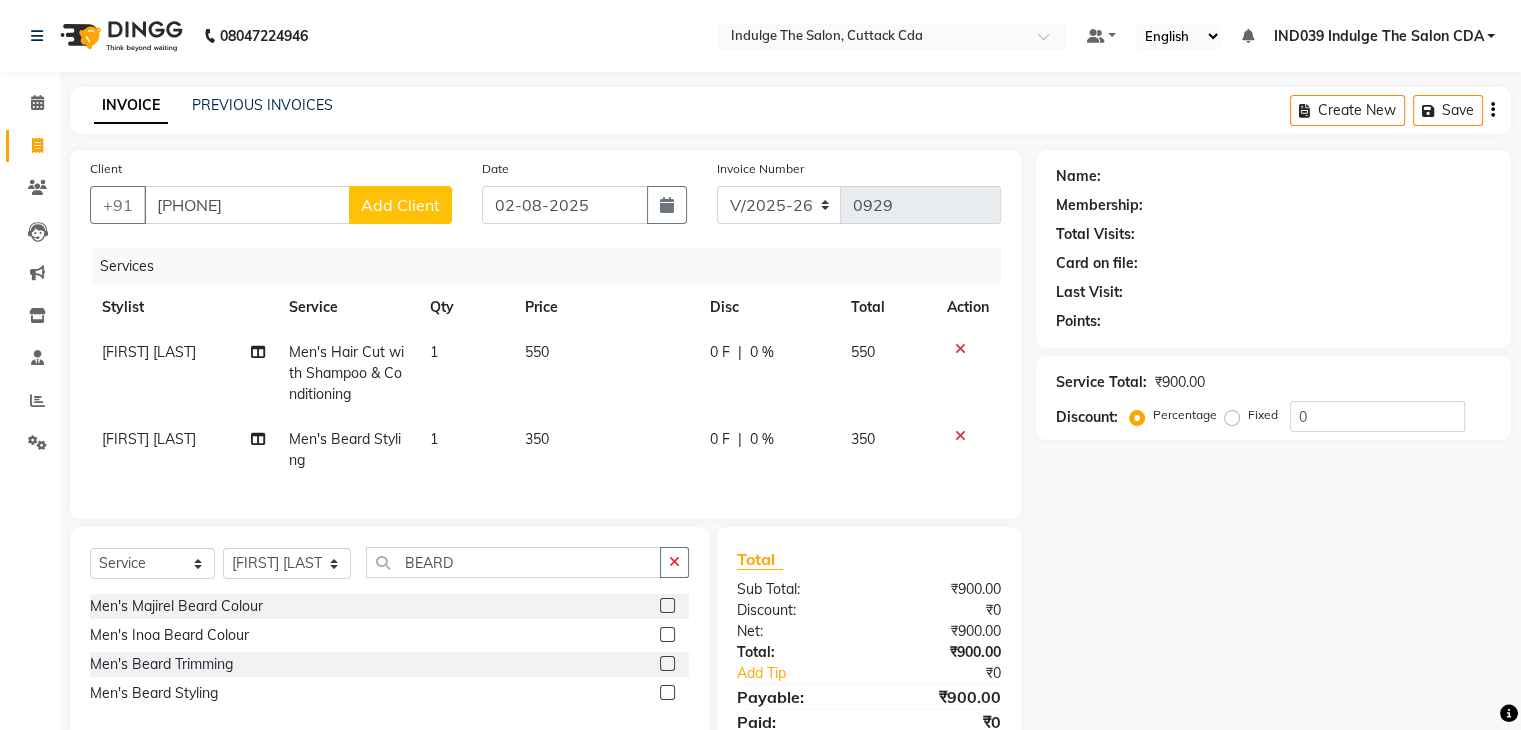 click on "Add Client" 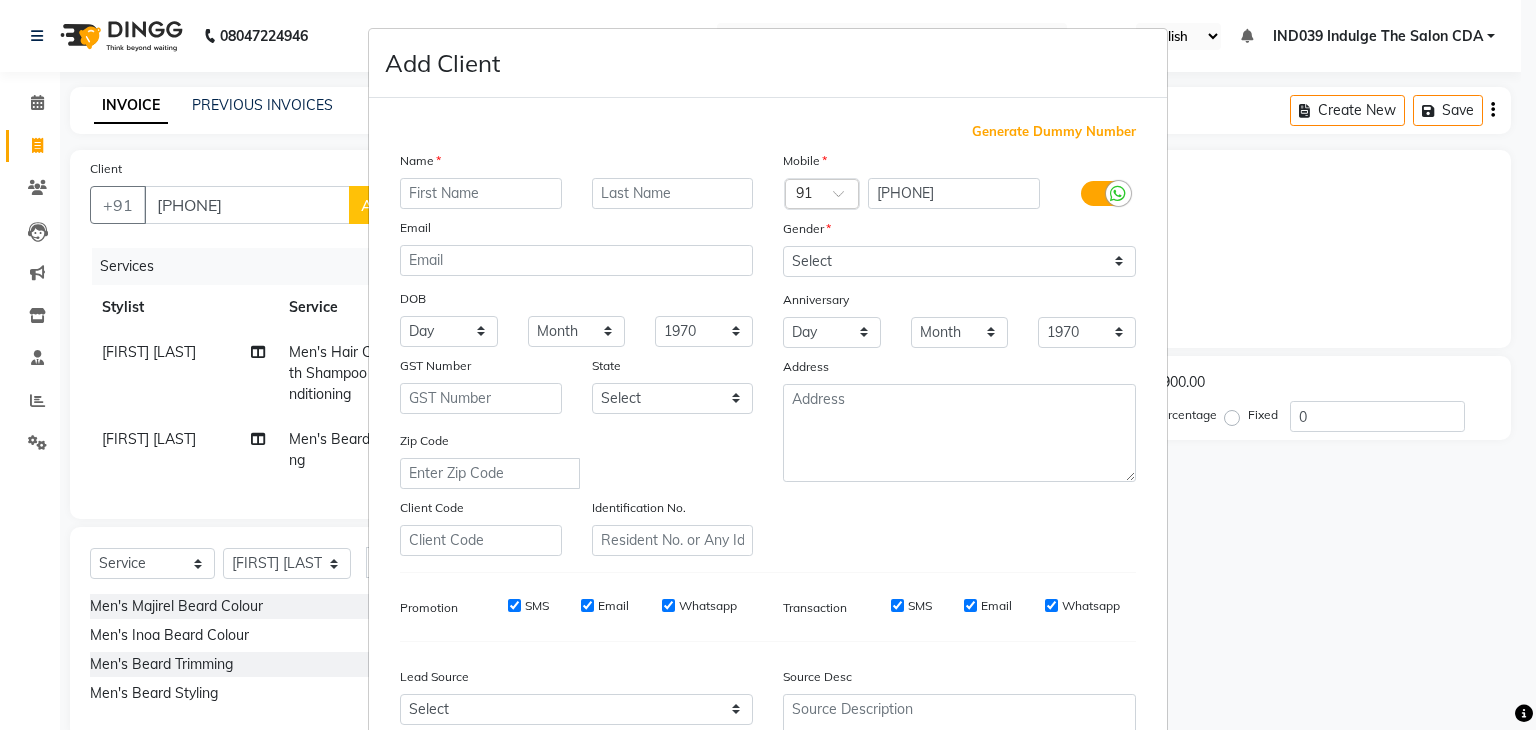 click at bounding box center [481, 193] 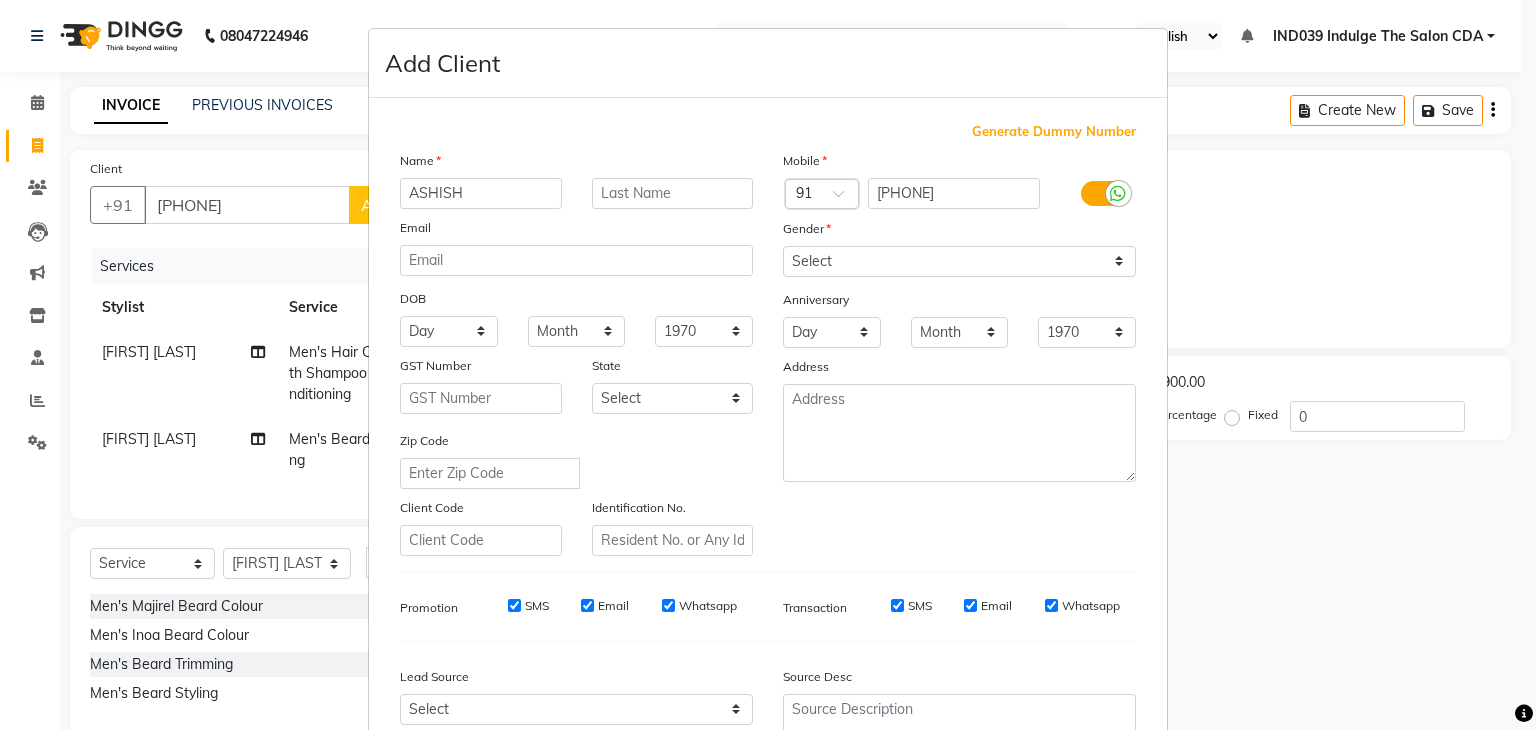 type on "ASHISH" 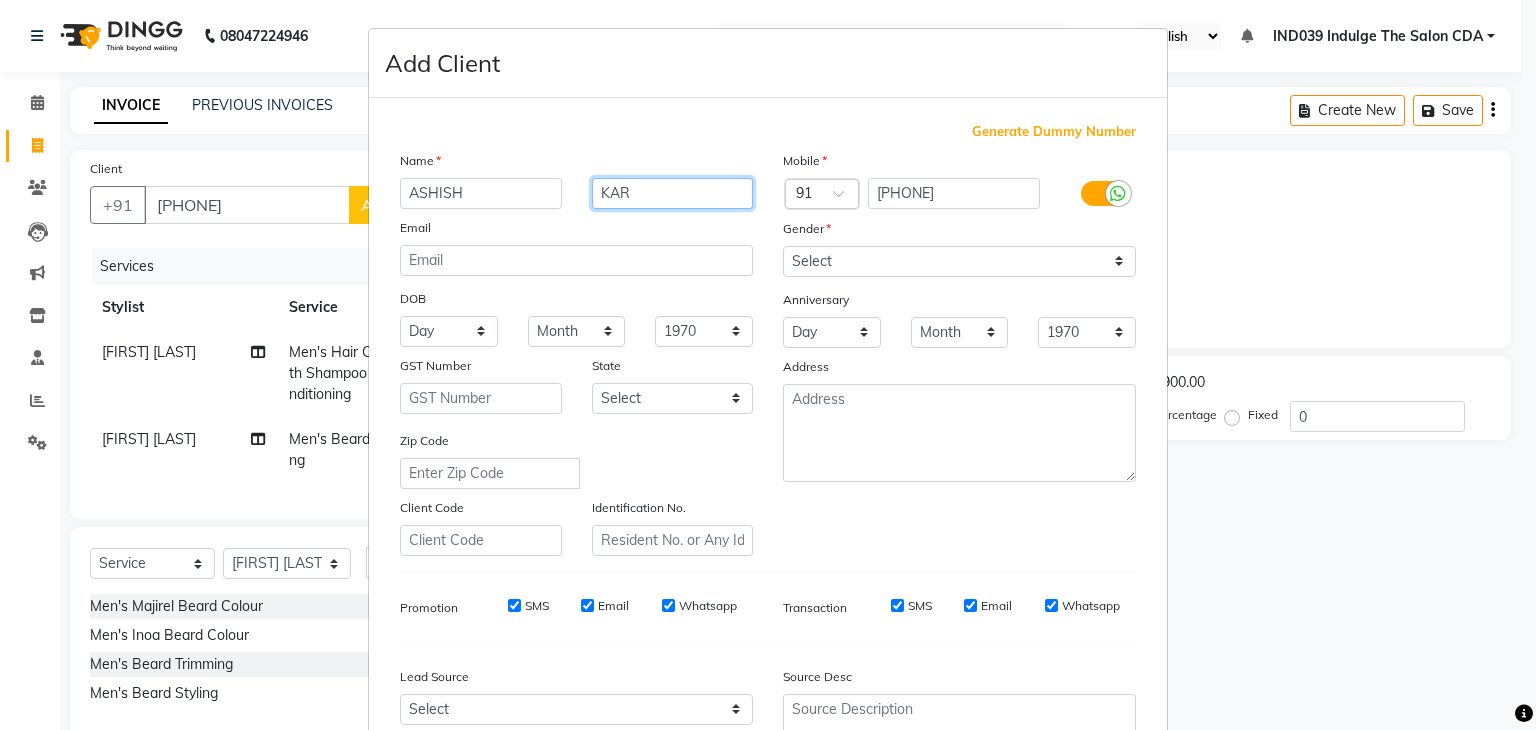 type on "KAR" 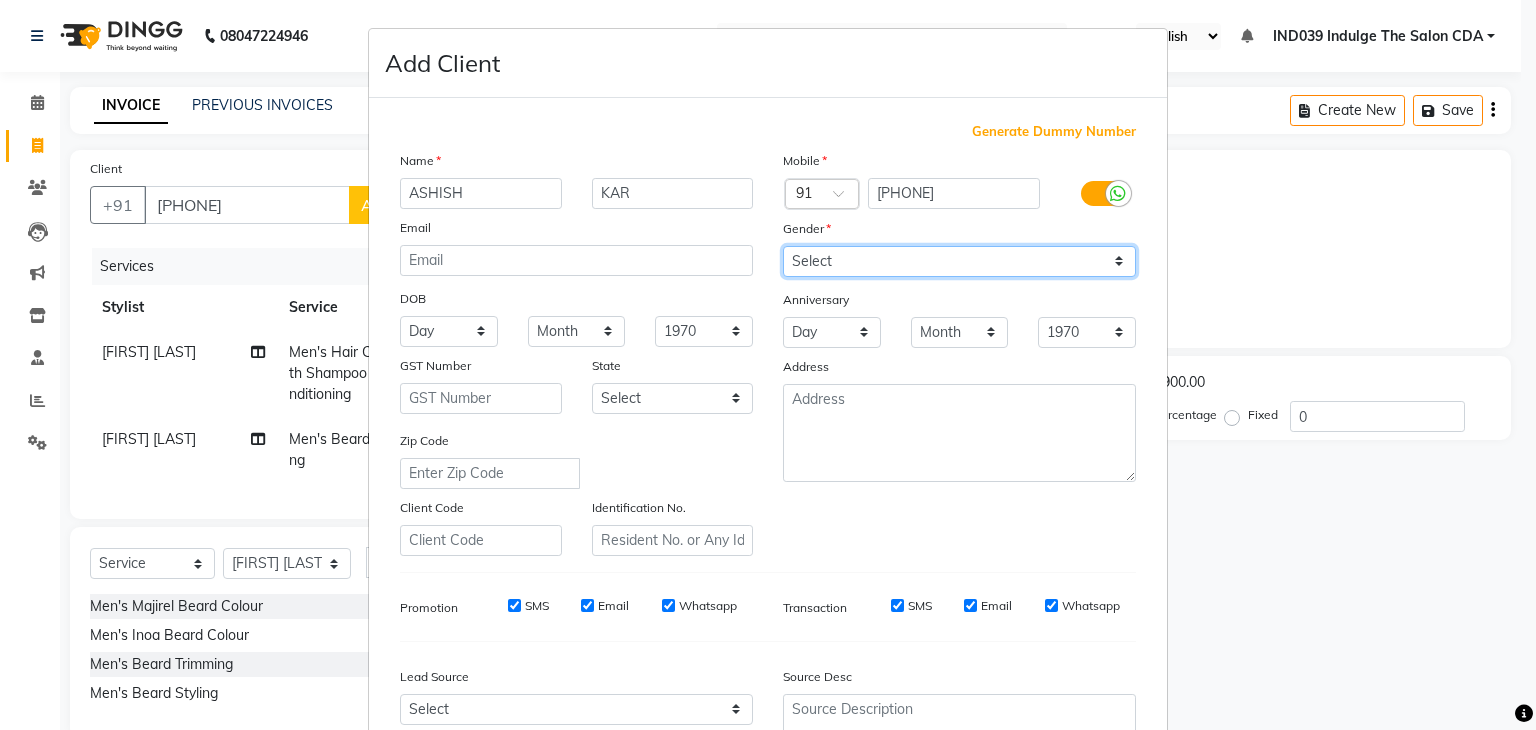 click on "Select Male Female Other Prefer Not To Say" at bounding box center [959, 261] 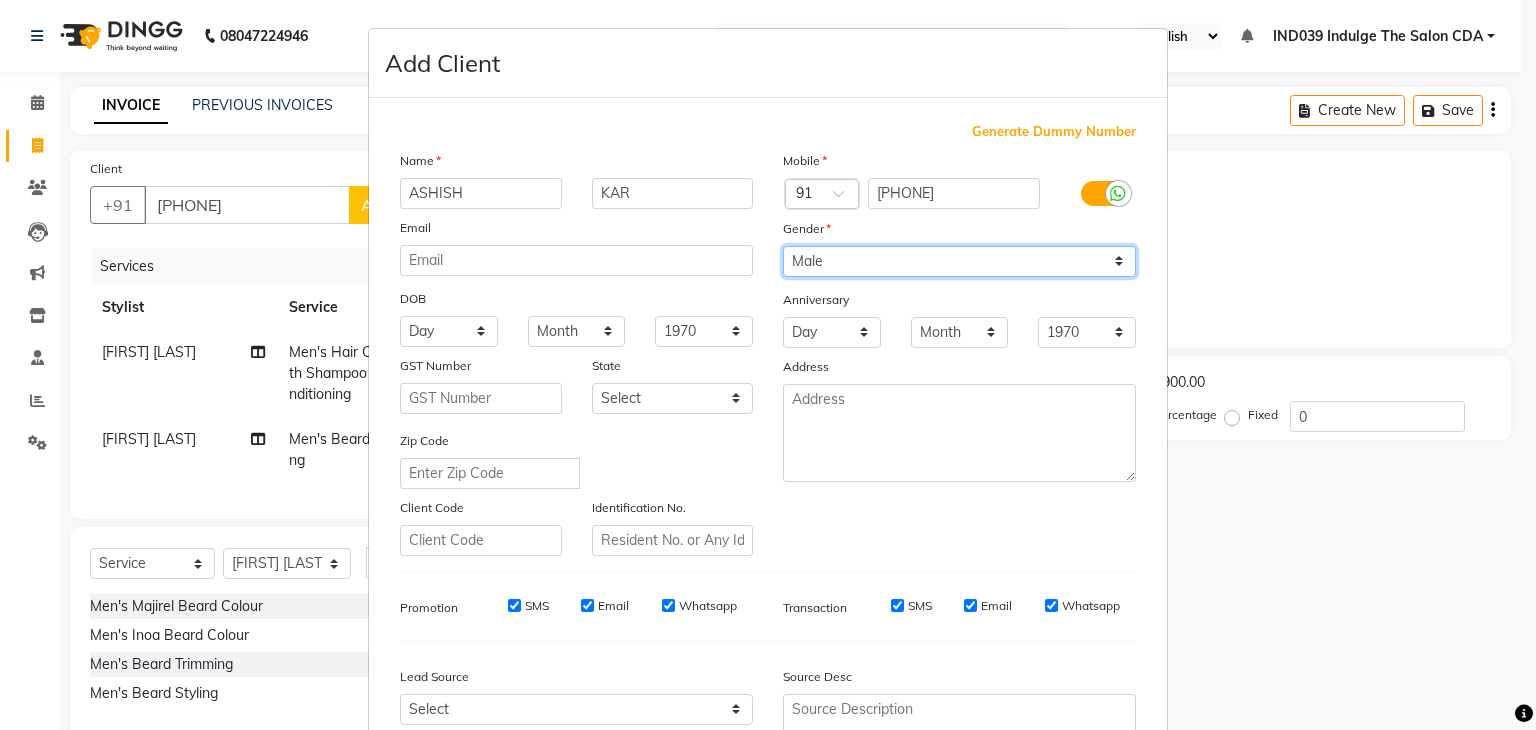 click on "Select Male Female Other Prefer Not To Say" at bounding box center [959, 261] 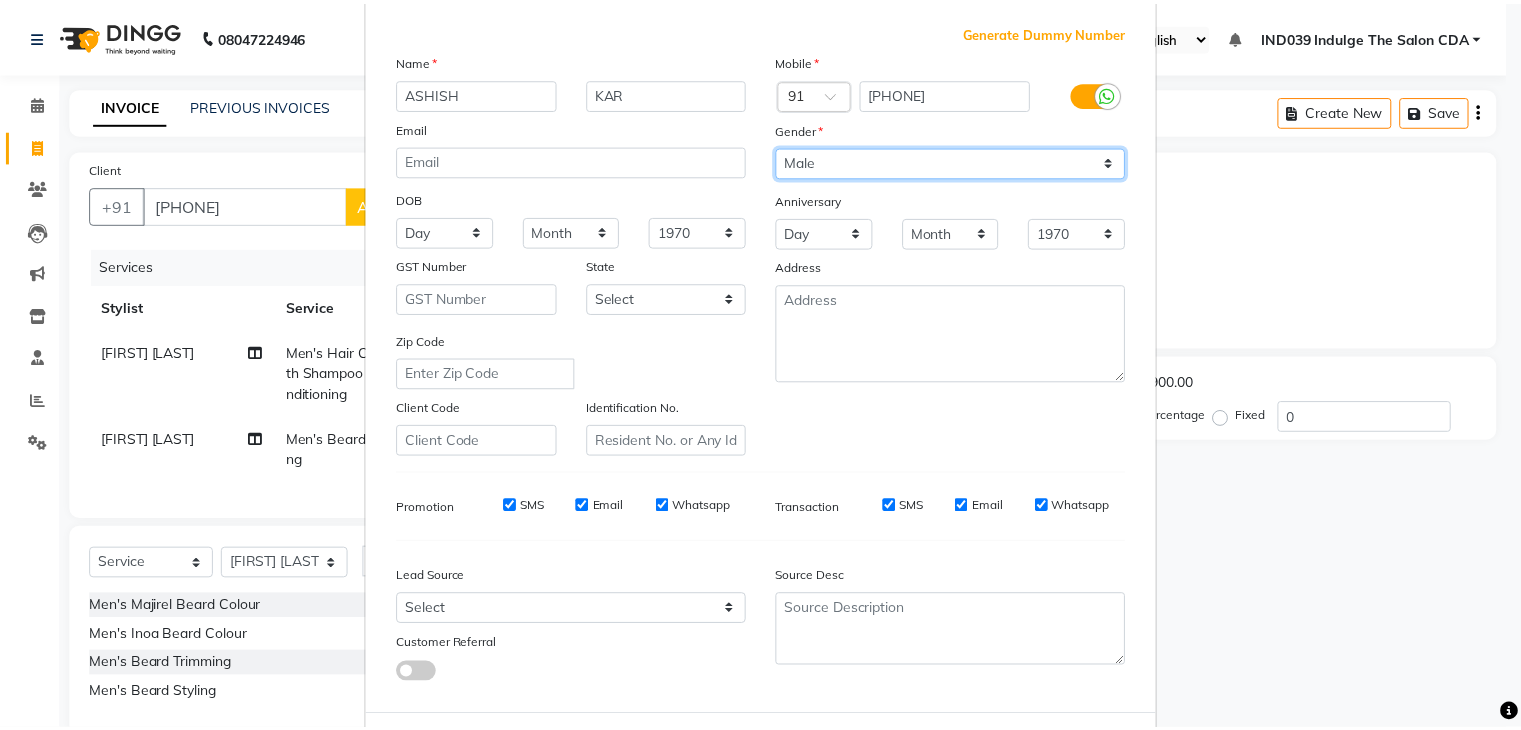 scroll, scrollTop: 203, scrollLeft: 0, axis: vertical 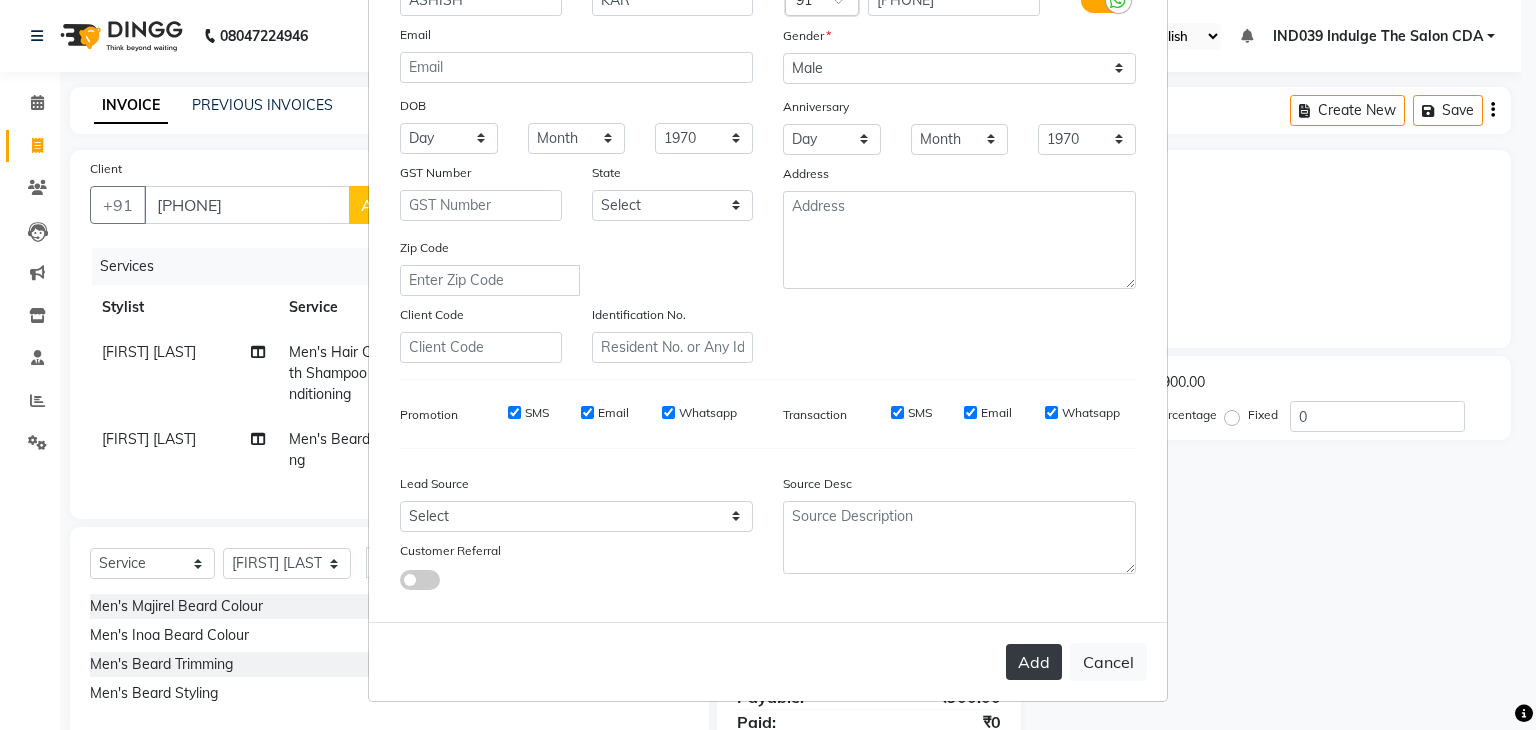 click on "Add" at bounding box center (1034, 662) 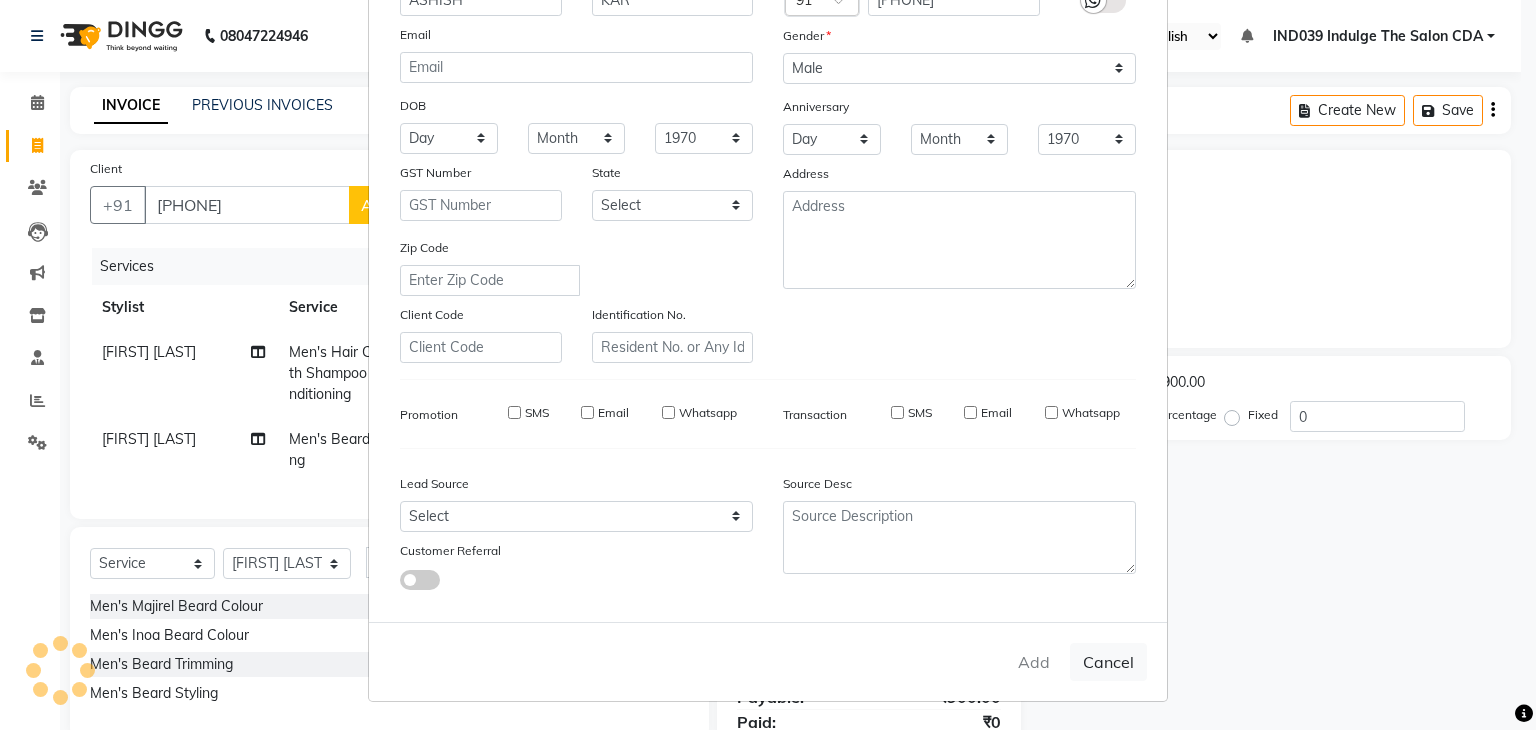 type 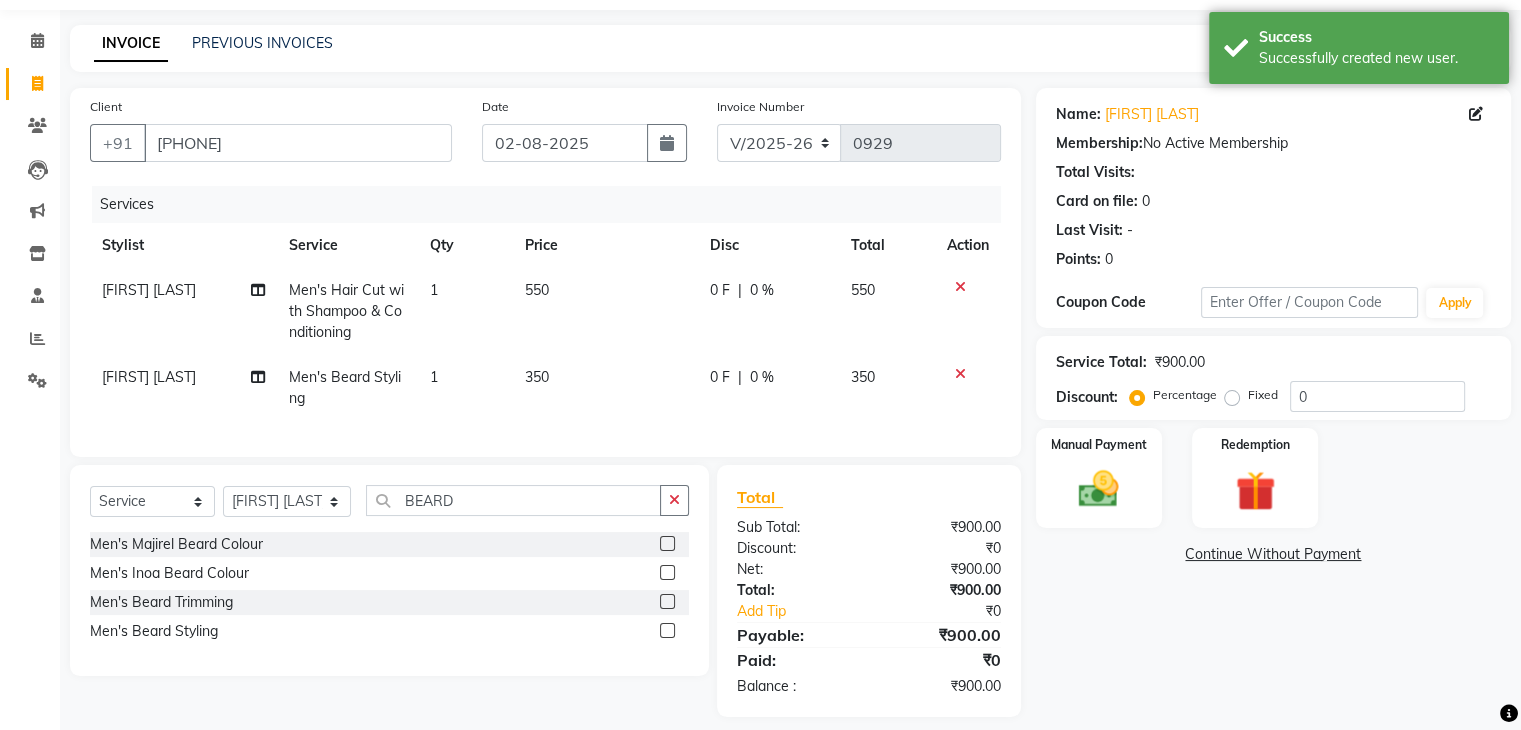 scroll, scrollTop: 95, scrollLeft: 0, axis: vertical 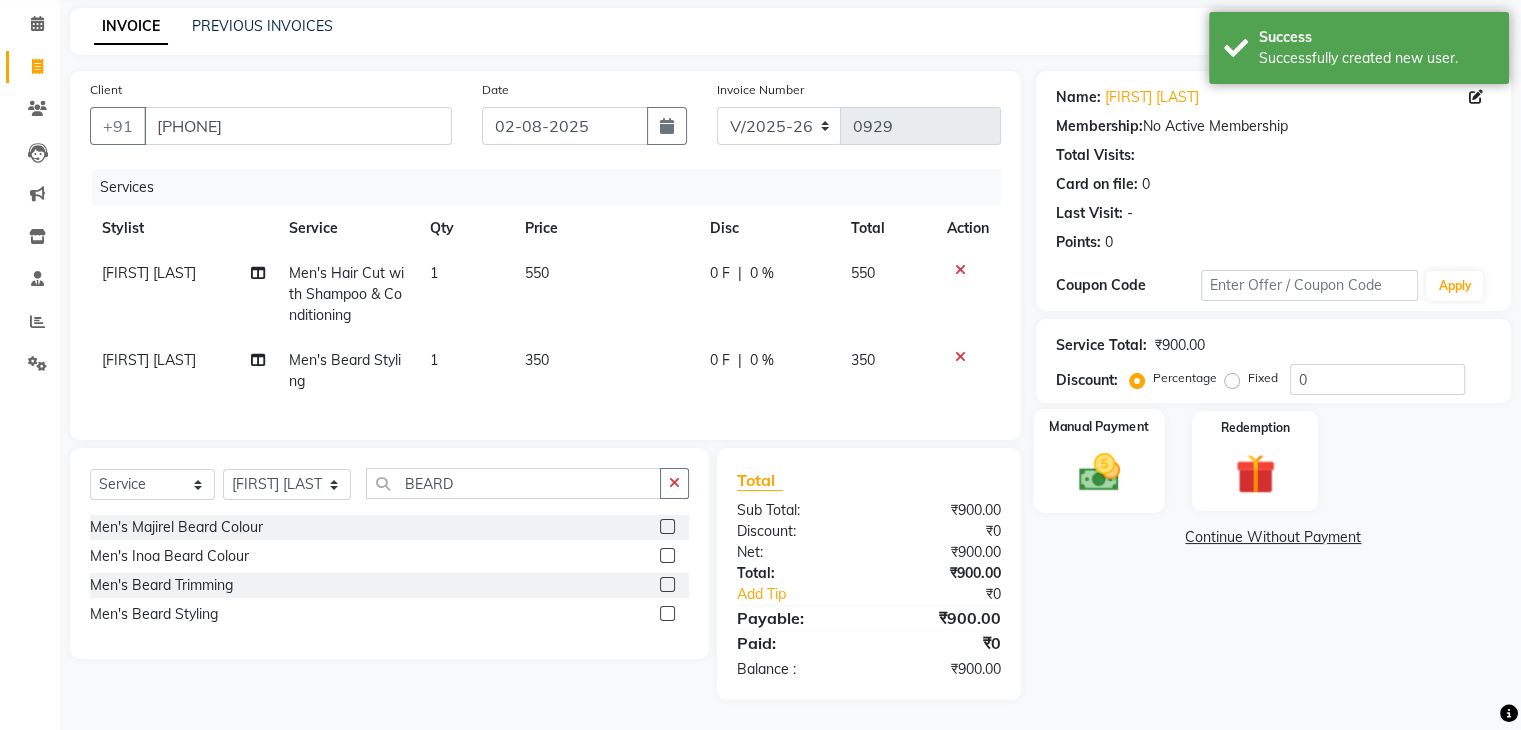 click 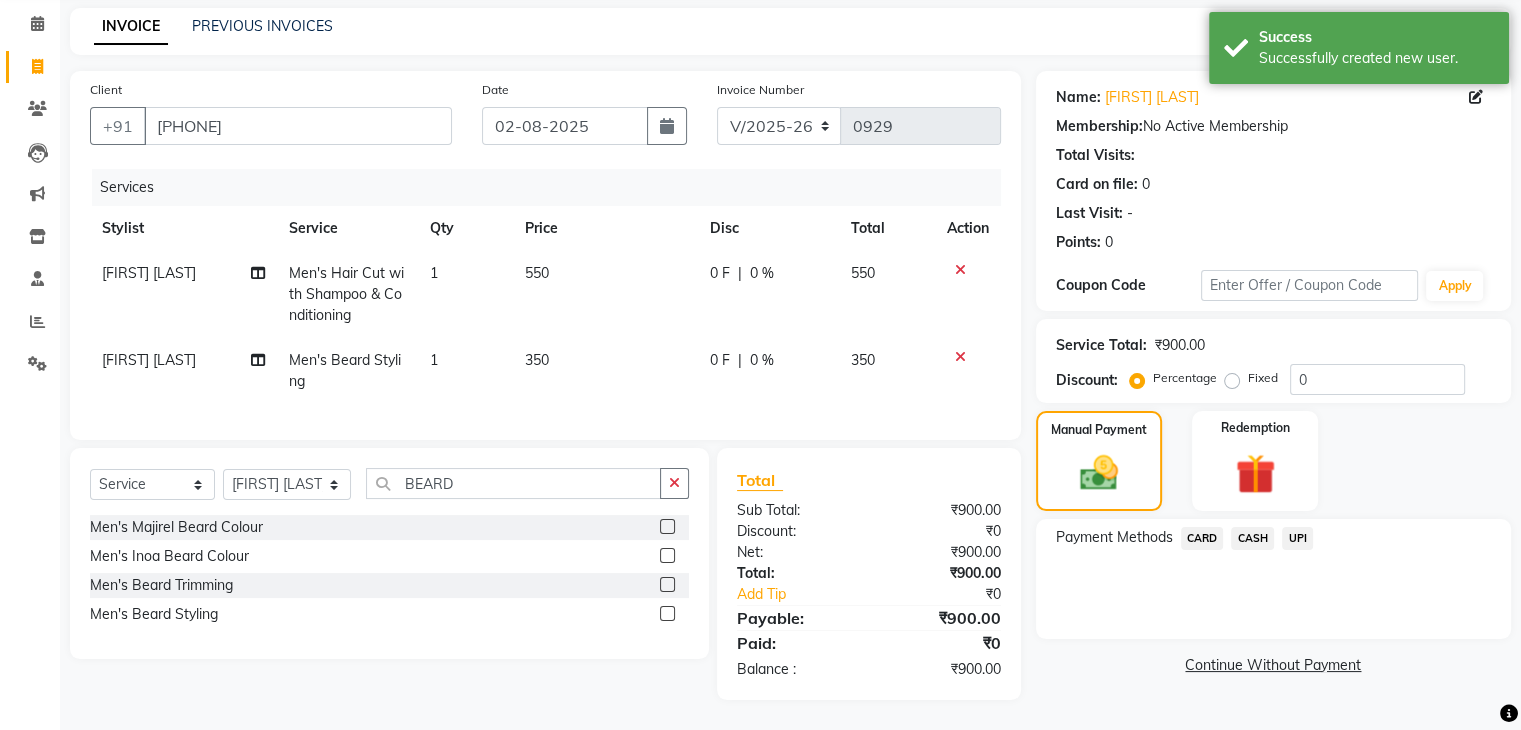 click on "UPI" 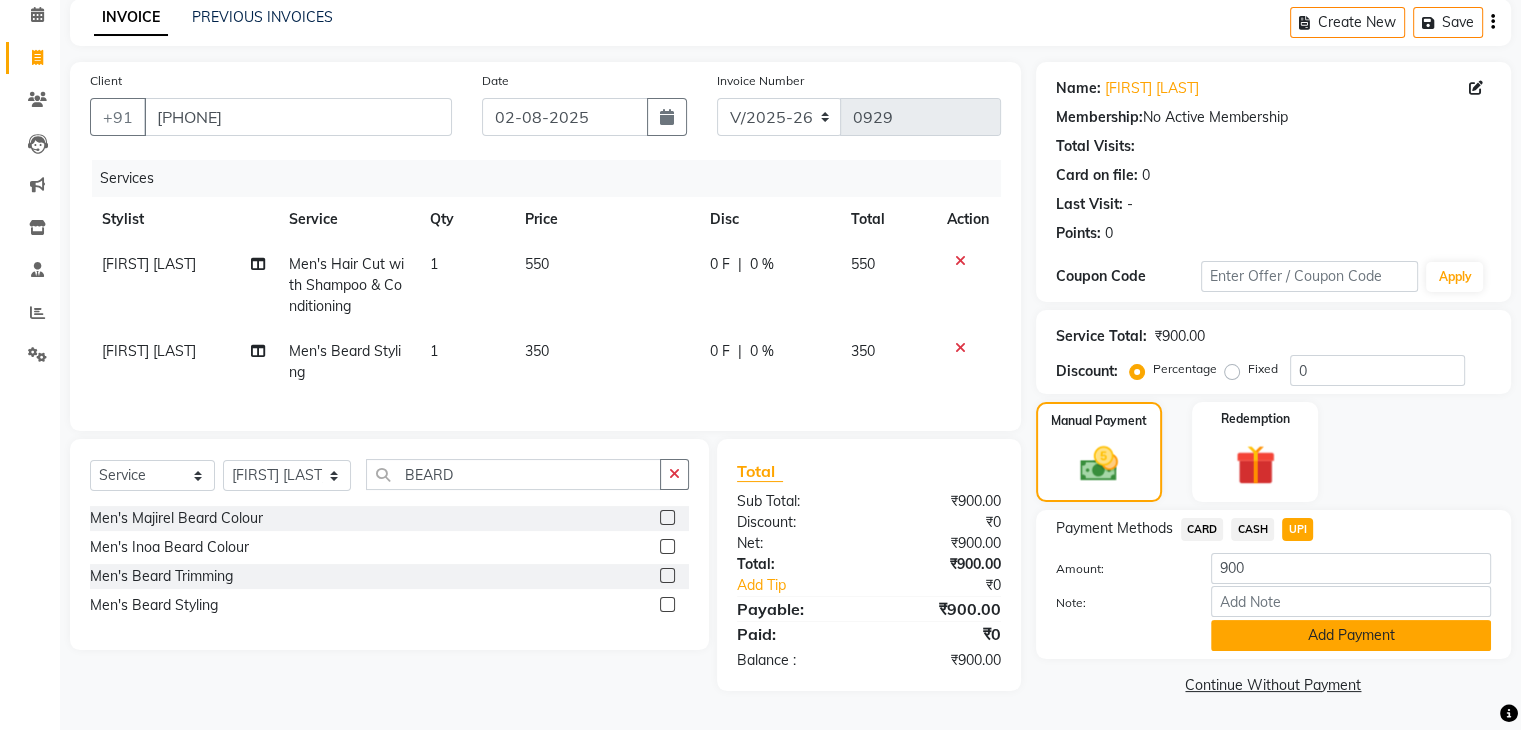 click on "Add Payment" 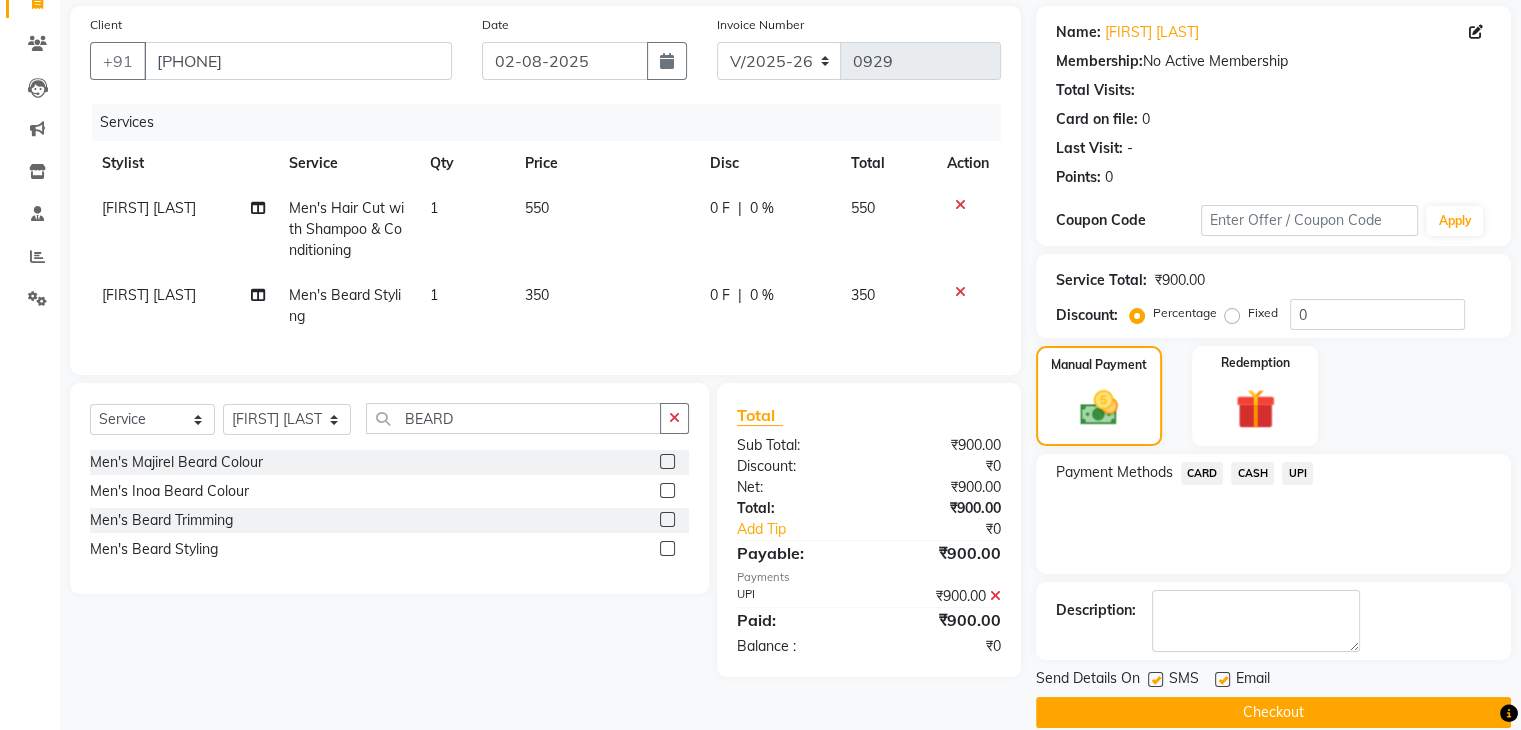 scroll, scrollTop: 171, scrollLeft: 0, axis: vertical 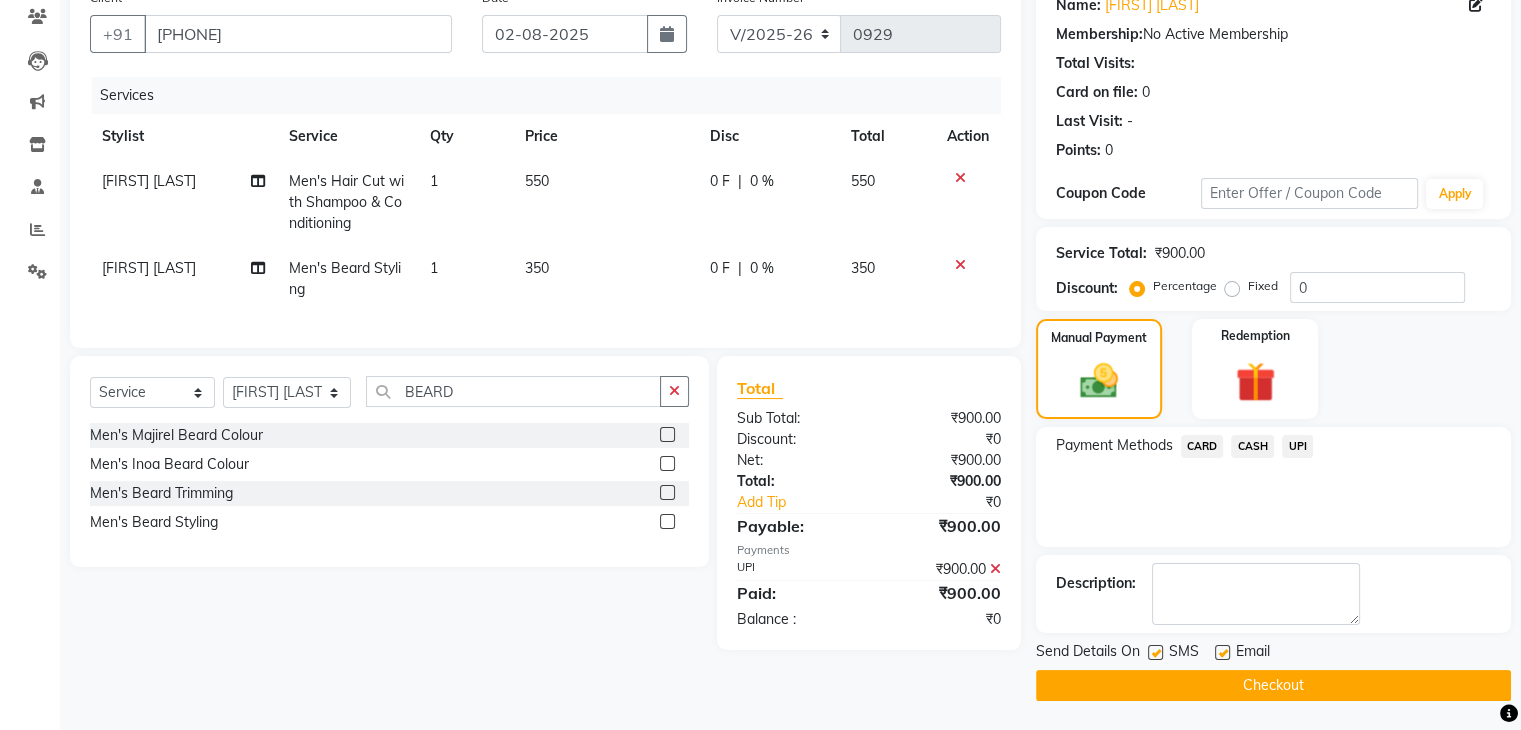 click on "Checkout" 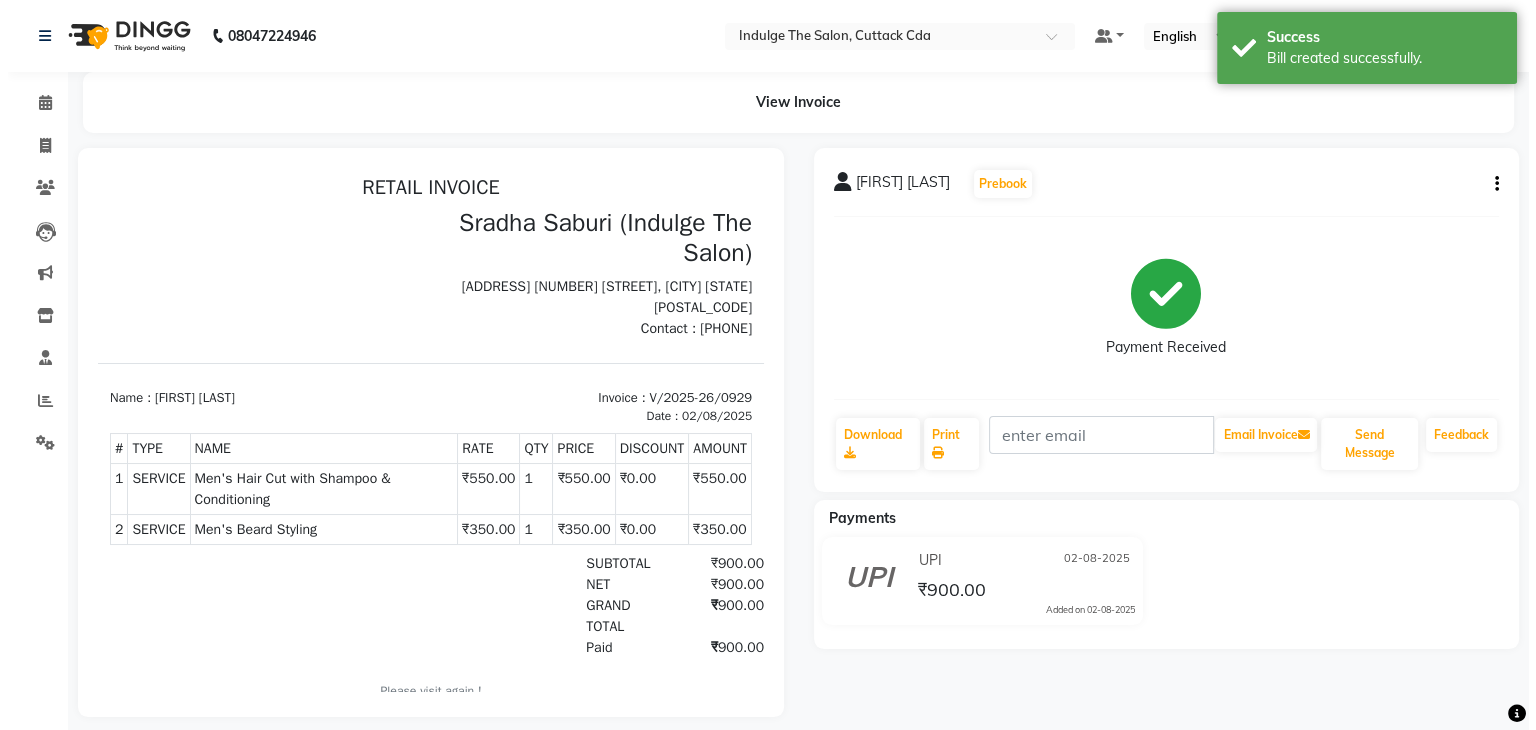 scroll, scrollTop: 0, scrollLeft: 0, axis: both 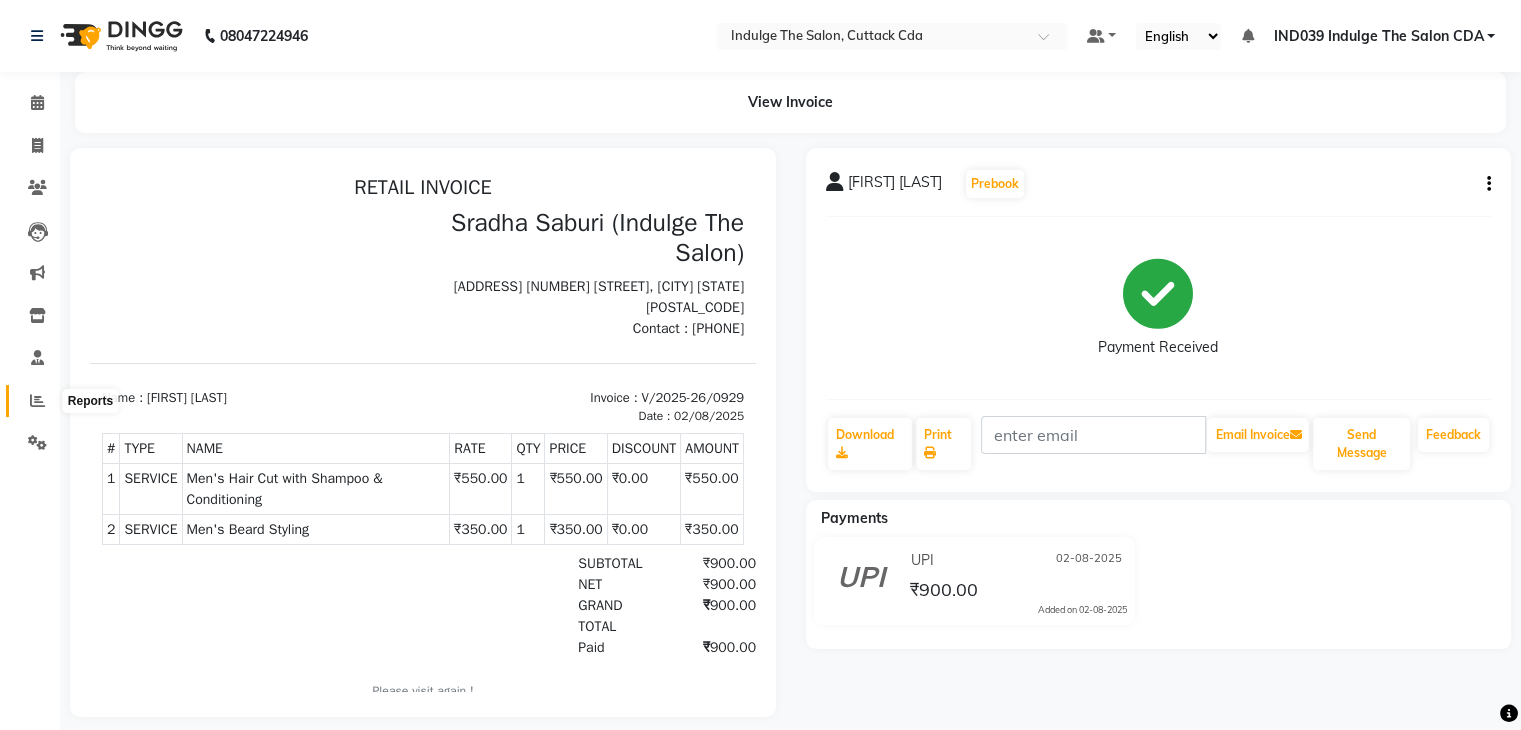 click 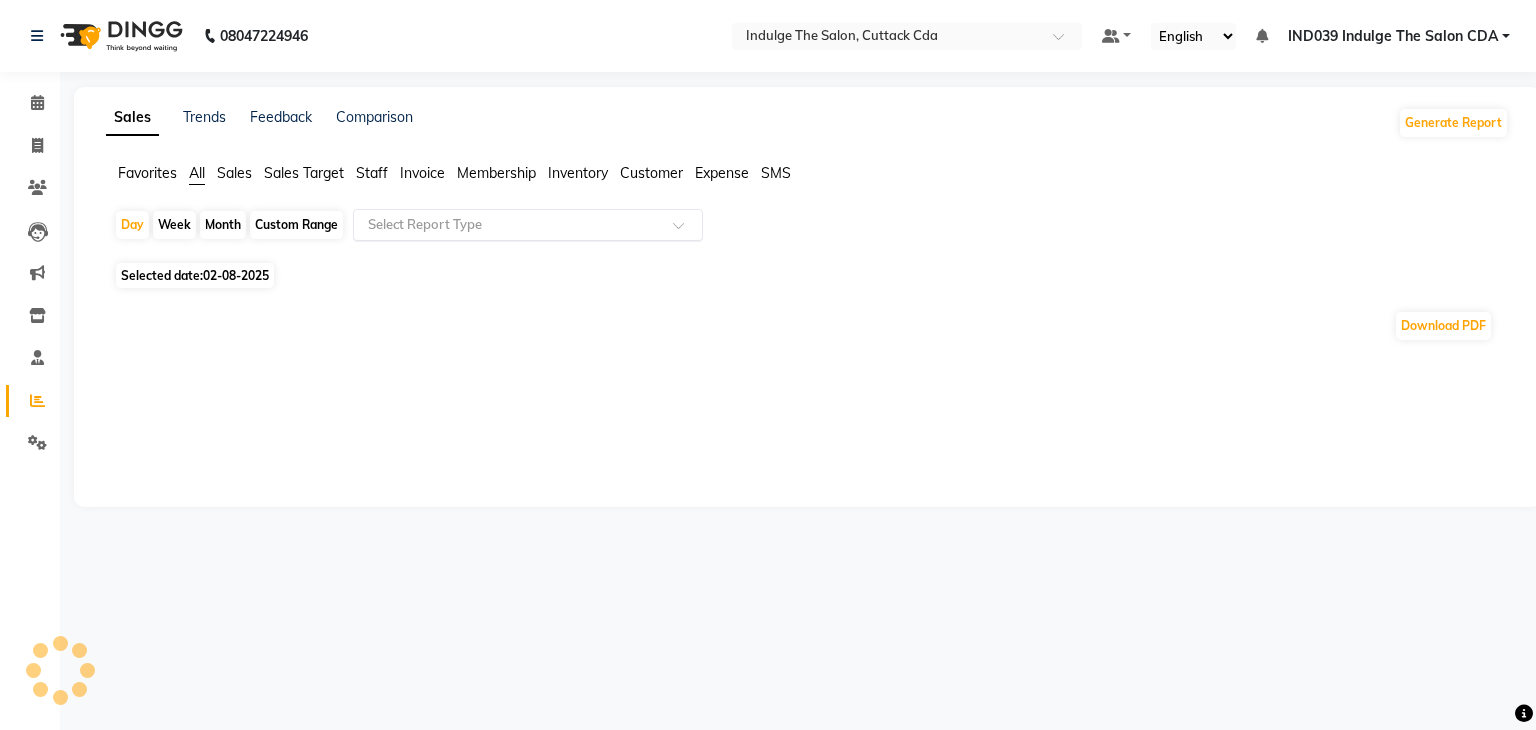 click 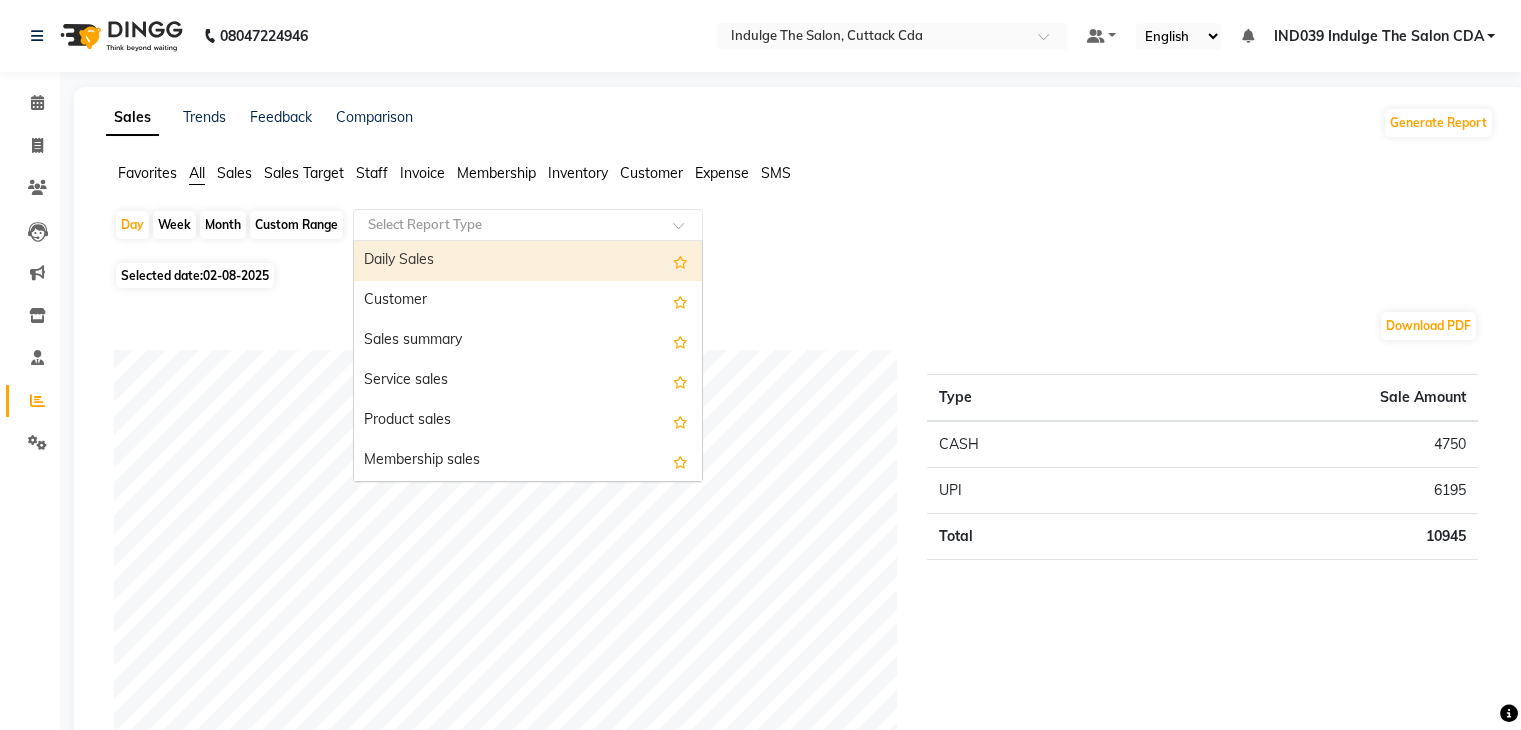click on "Daily Sales" at bounding box center (528, 261) 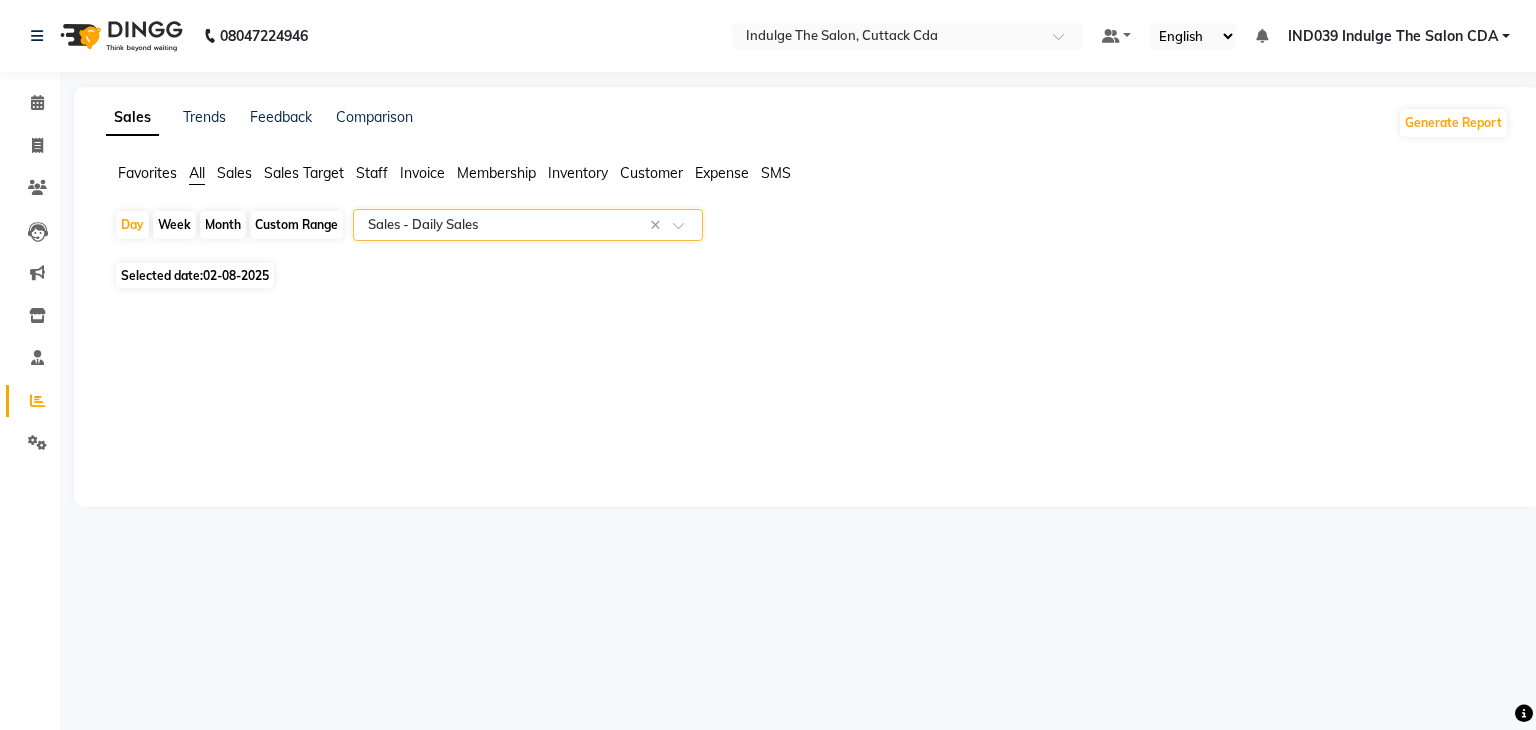 select on "full_report" 